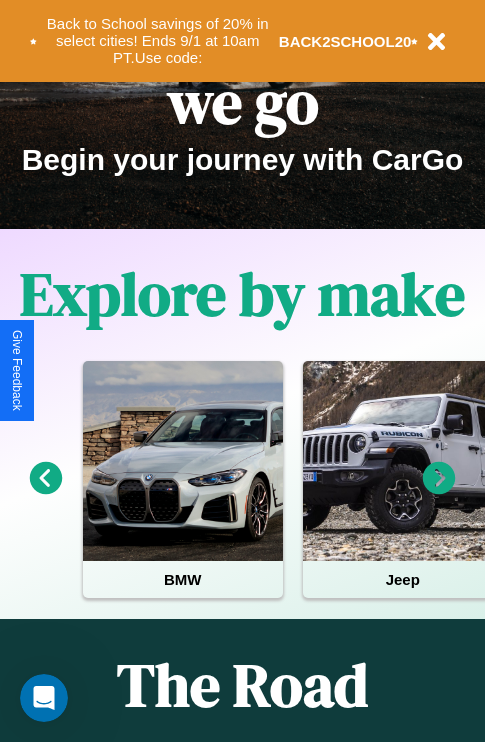 scroll, scrollTop: 308, scrollLeft: 0, axis: vertical 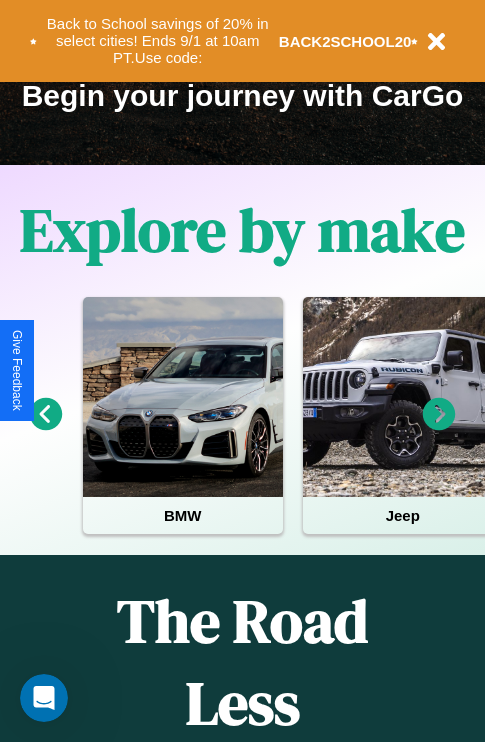 click 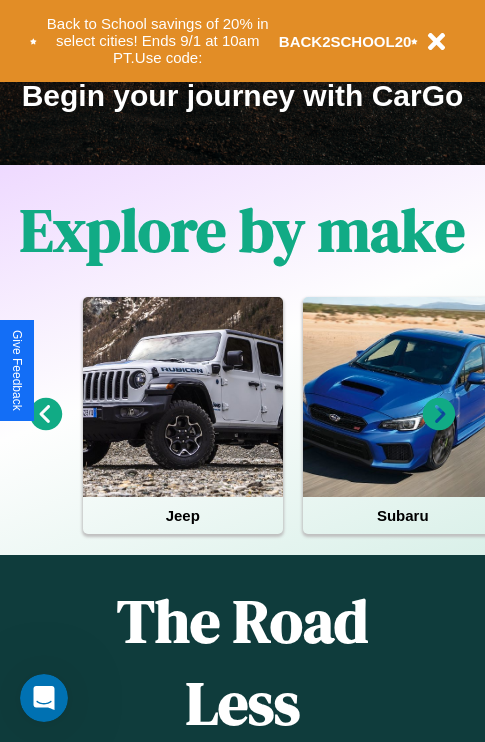 click 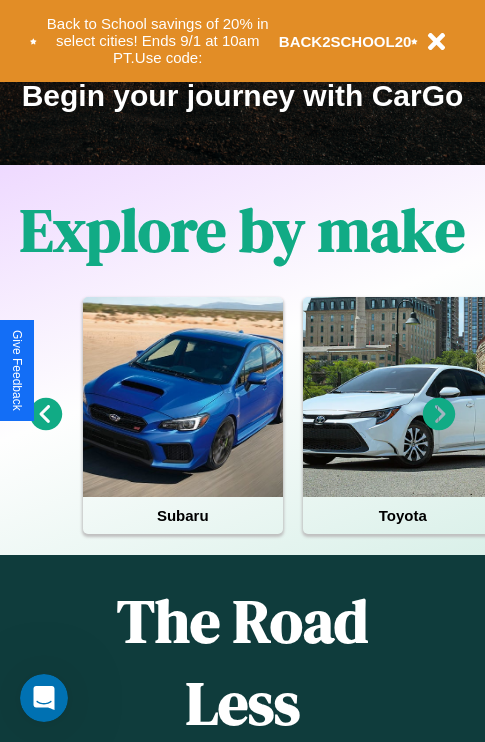 click 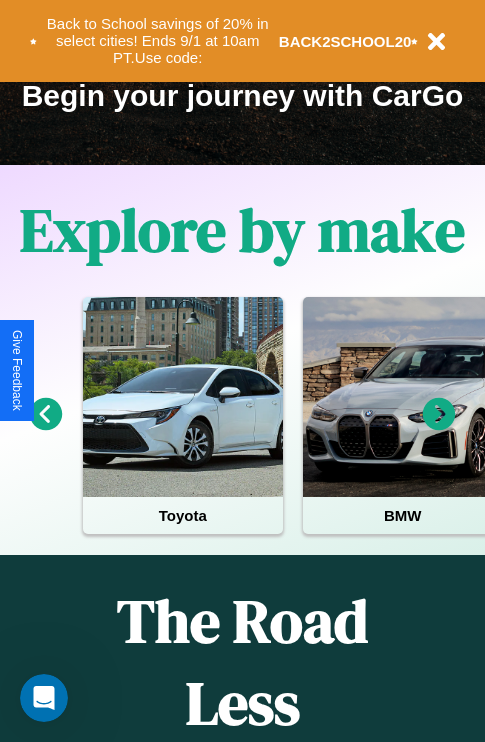 click 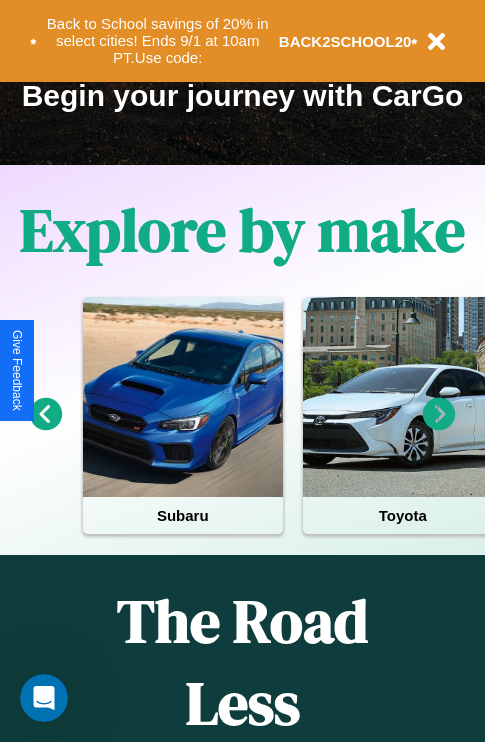 click 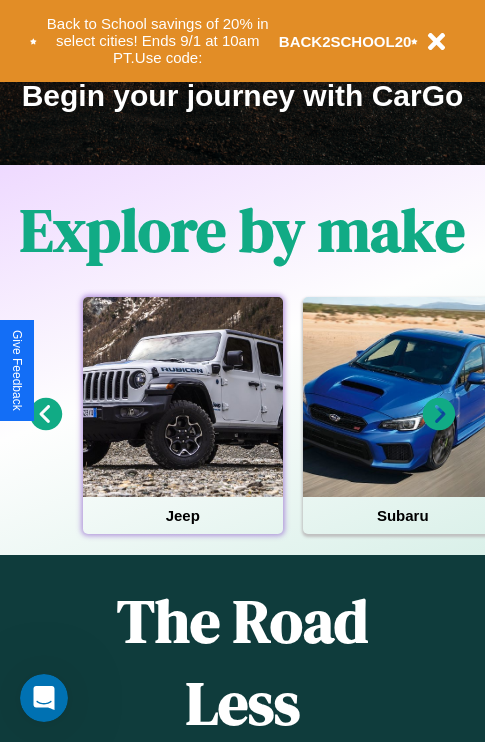 click at bounding box center (183, 397) 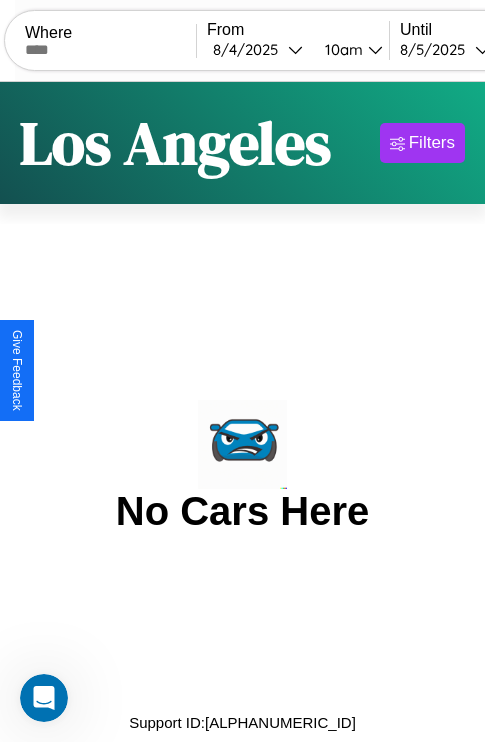 scroll, scrollTop: 0, scrollLeft: 0, axis: both 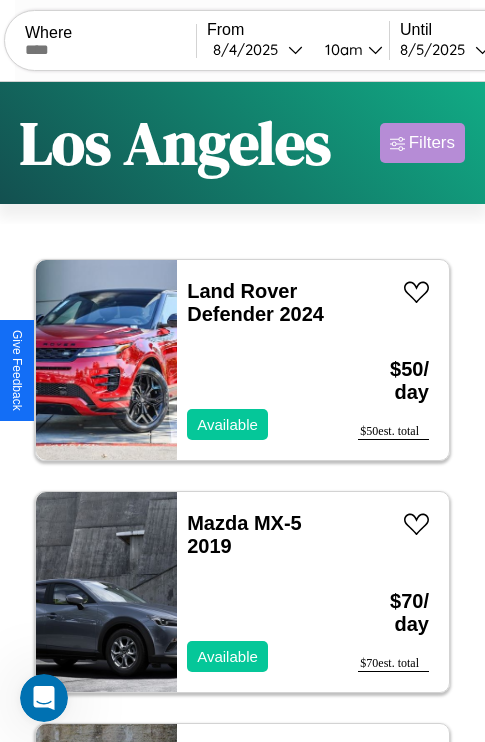 click on "Filters" at bounding box center [432, 143] 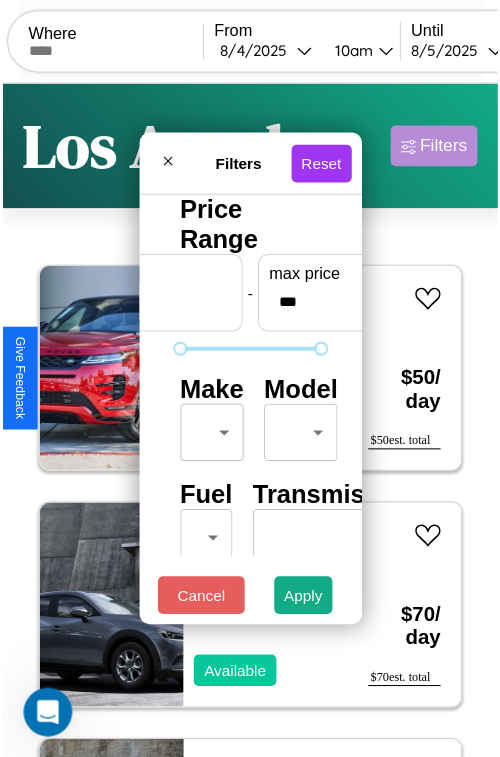 scroll, scrollTop: 59, scrollLeft: 0, axis: vertical 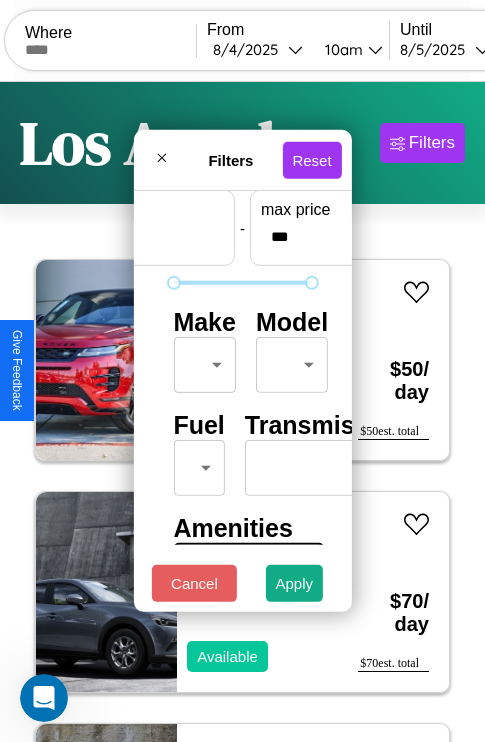 click on "CarGo Where From [DATE] [TIME] [TIME] Become a Host Login Sign Up [CITY] Filters 118  cars in this area These cars can be picked up in this city. Land Rover   Defender   2024 Available $ 50  / day $ 50  est. total Mazda   MX-5   2019 Available $ 70  / day $ 70  est. total Audi   A8 L   2024 Available $ 90  / day $ 90  est. total Jeep   CJ-5   2020 Available $ 170  / day $ 170  est. total Jeep   Cherokee   2023 Available $ 180  / day $ 180  est. total Mazda   CX-50   2016 Available $ 110  / day $ 110  est. total Jaguar   XJ8   2021 Available $ 60  / day $ 60  est. total Volkswagen   Atlas Cross Sport   2014 Available $ 160  / day $ 160  est. total Lincoln   MKC   2019 Unavailable $ 180  / day $ 180  est. total Aston Martin   DB7   2023 Available $ 190  / day $ 190  est. total Hyundai   Santa Fe   2016 Unavailable $ 60  / day $ 60  est. total Land Rover   LR4   2016 Available $ 150  / day $ 150  est. total Land Rover   Freelander   2020 Available $ 90  / day $ 90  est. total Land Rover" at bounding box center [242, 412] 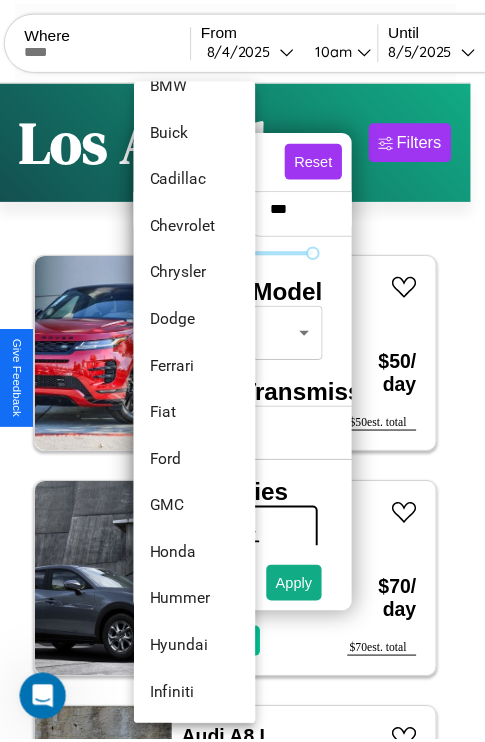 scroll, scrollTop: 374, scrollLeft: 0, axis: vertical 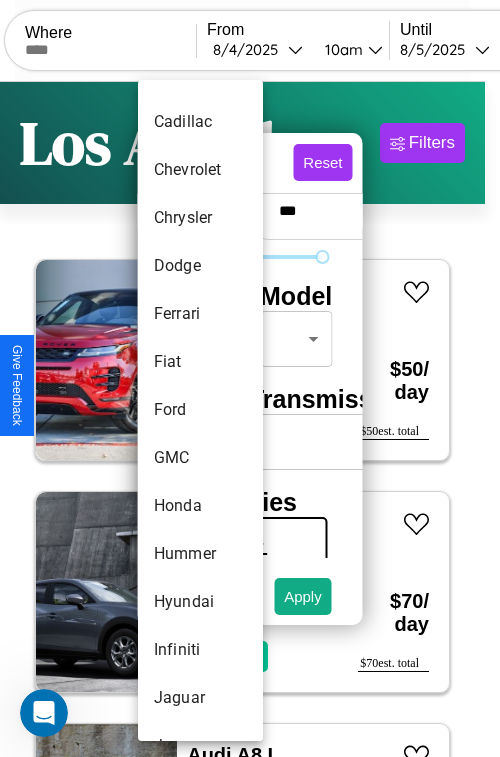 click on "Ford" at bounding box center (200, 410) 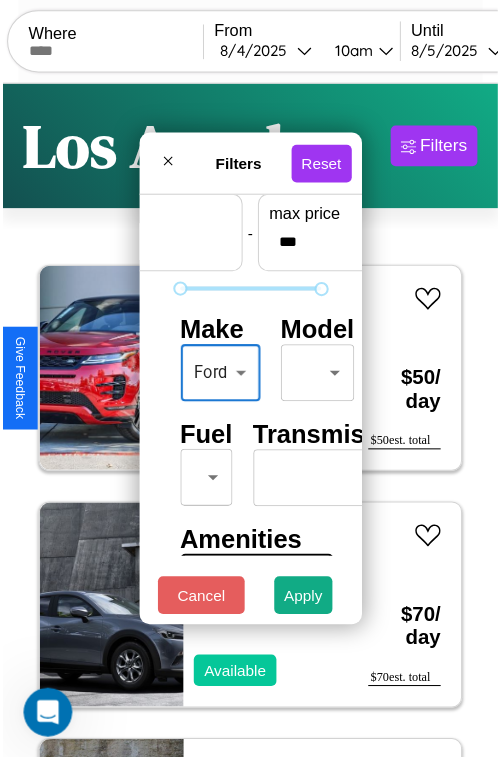scroll, scrollTop: 59, scrollLeft: 1, axis: both 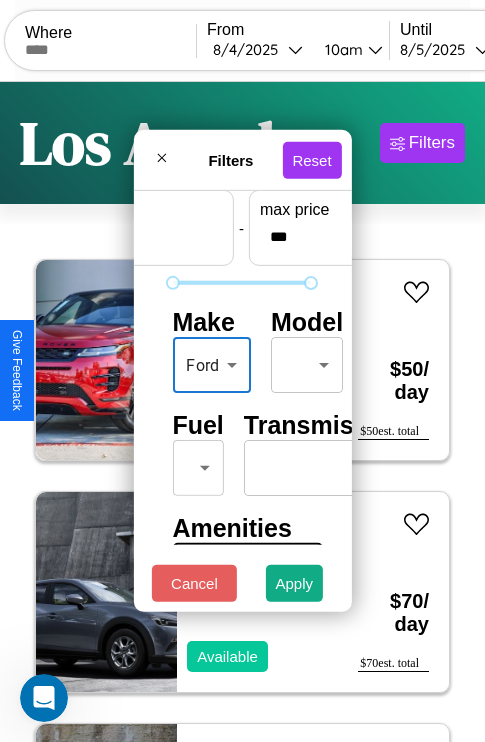 click on "CarGo Where From [DATE] [TIME] [TIME] Become a Host Login Sign Up [CITY] Filters 118  cars in this area These cars can be picked up in this city. Land Rover   Defender   2024 Available $ 50  / day $ 50  est. total Mazda   MX-5   2019 Available $ 70  / day $ 70  est. total Audi   A8 L   2024 Available $ 90  / day $ 90  est. total Jeep   CJ-5   2020 Available $ 170  / day $ 170  est. total Jeep   Cherokee   2023 Available $ 180  / day $ 180  est. total Mazda   CX-50   2016 Available $ 110  / day $ 110  est. total Jaguar   XJ8   2021 Available $ 60  / day $ 60  est. total Volkswagen   Atlas Cross Sport   2014 Available $ 160  / day $ 160  est. total Lincoln   MKC   2019 Unavailable $ 180  / day $ 180  est. total Aston Martin   DB7   2023 Available $ 190  / day $ 190  est. total Hyundai   Santa Fe   2016 Unavailable $ 60  / day $ 60  est. total Land Rover   LR4   2016 Available $ 150  / day $ 150  est. total Land Rover   Freelander   2020 Available $ 90  / day $ 90  est. total Land Rover" at bounding box center [242, 412] 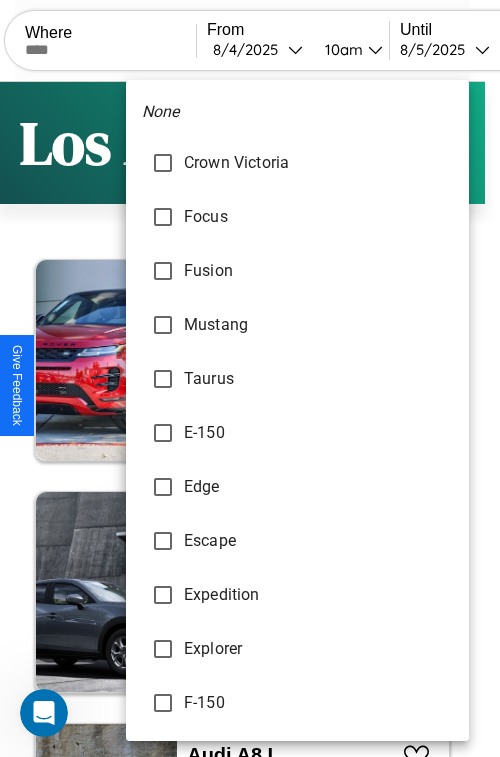 scroll, scrollTop: 185, scrollLeft: 0, axis: vertical 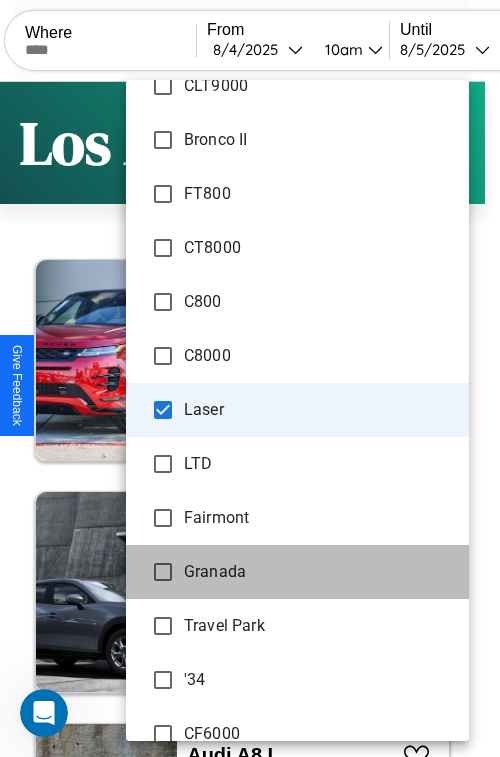 click on "Granada" at bounding box center [297, 572] 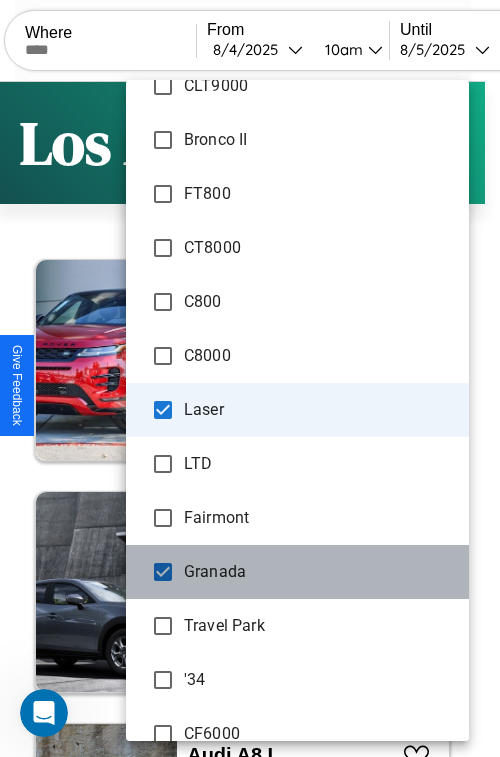 scroll, scrollTop: 3135, scrollLeft: 0, axis: vertical 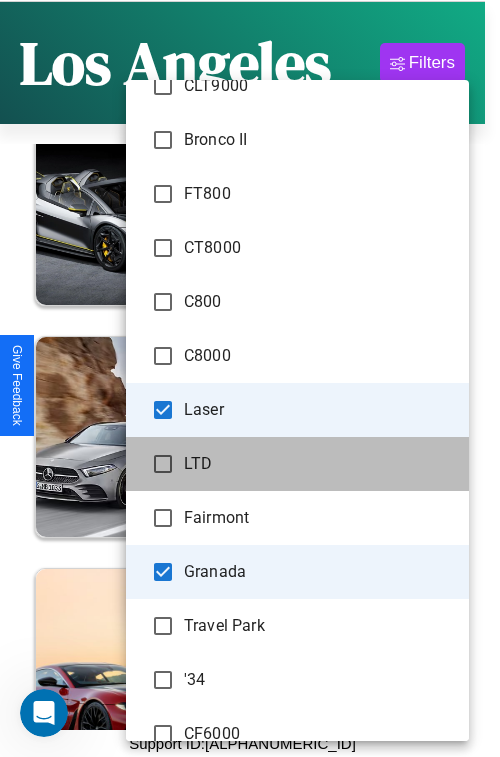 click on "LTD" at bounding box center (297, 464) 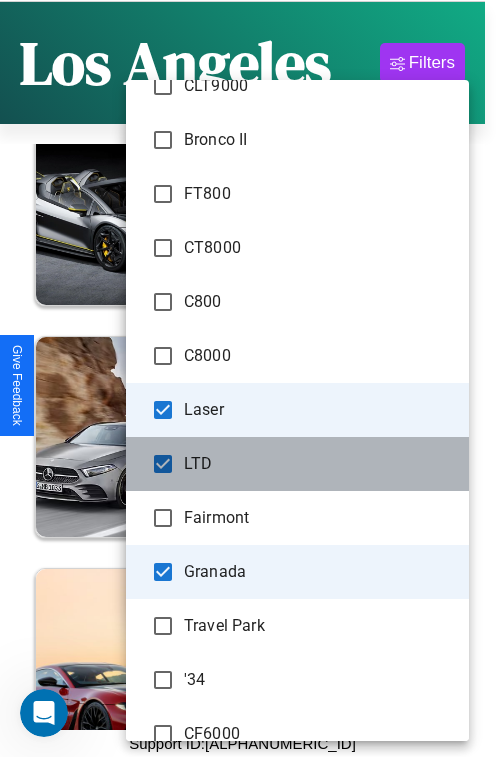 click on "LTD" at bounding box center (297, 464) 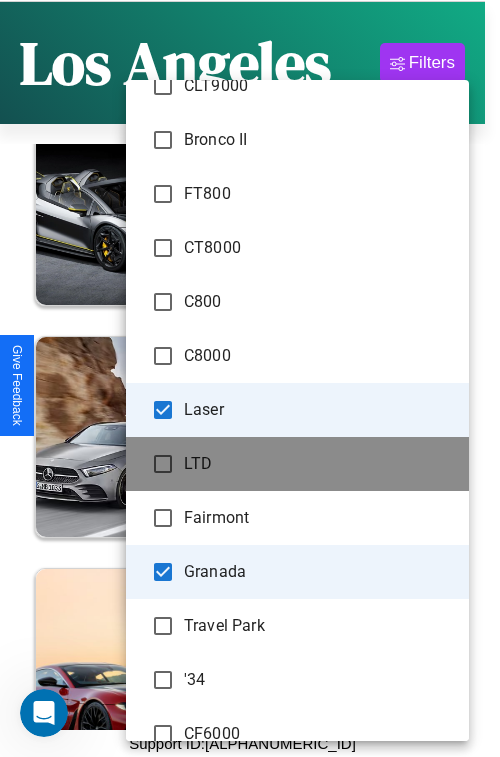 click on "LTD" at bounding box center (297, 464) 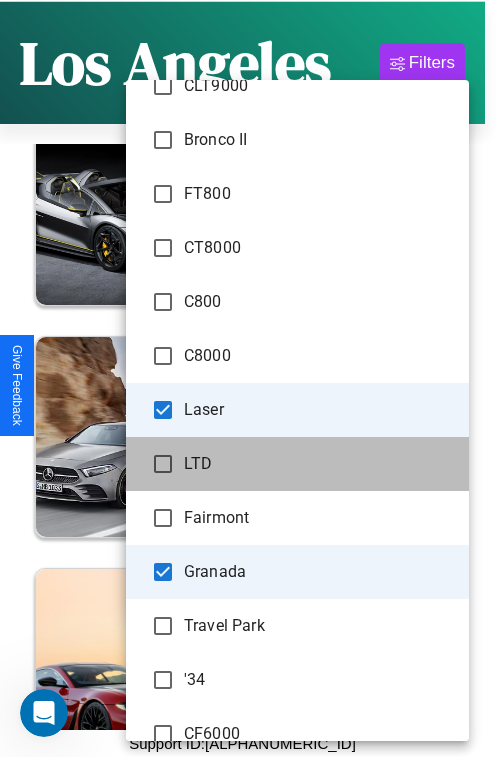 click on "LTD" at bounding box center (297, 464) 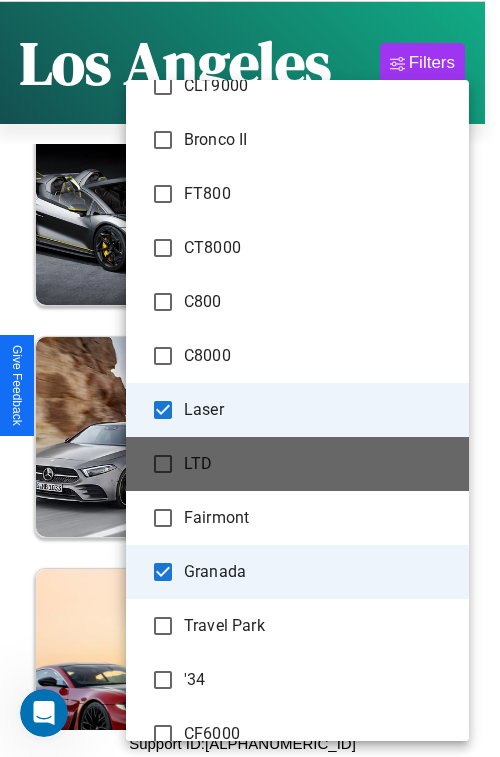 click on "LTD" at bounding box center (297, 464) 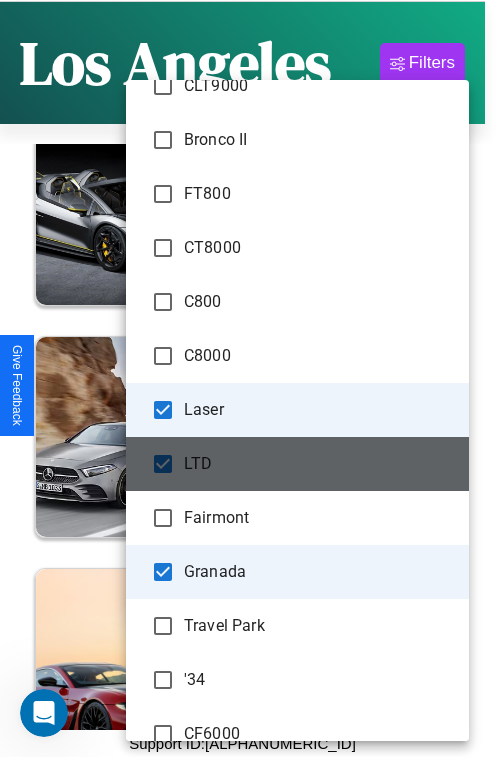 click on "LTD" at bounding box center (297, 464) 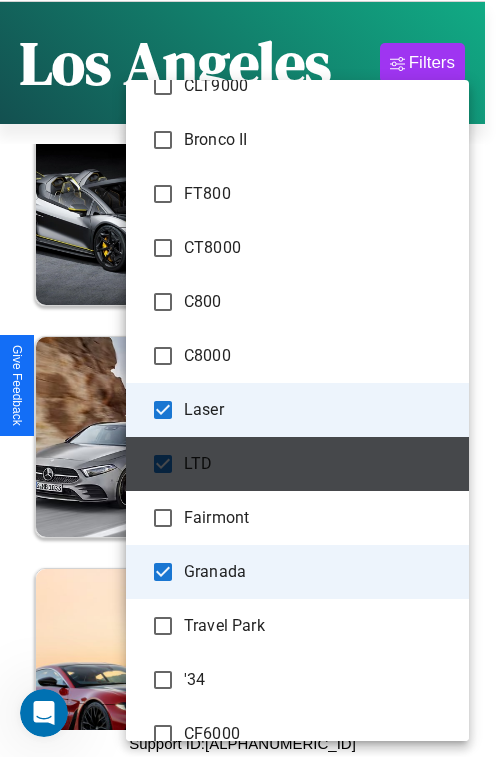 click on "LTD" at bounding box center [297, 464] 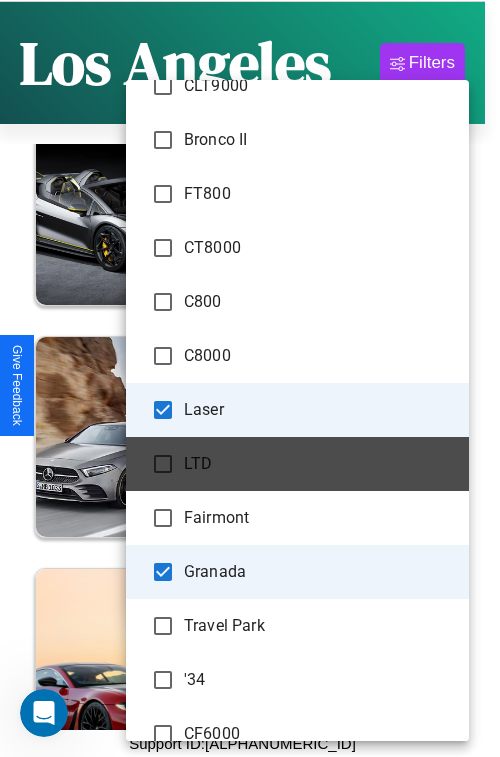 click on "LTD" at bounding box center (297, 464) 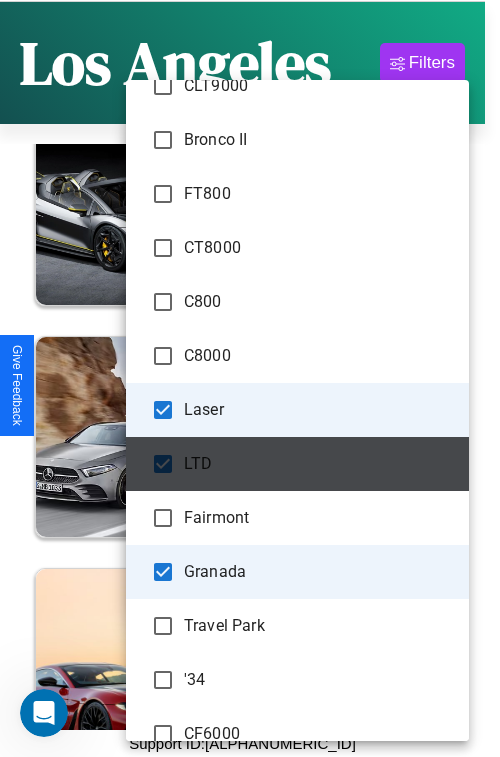 click on "LTD" at bounding box center (297, 464) 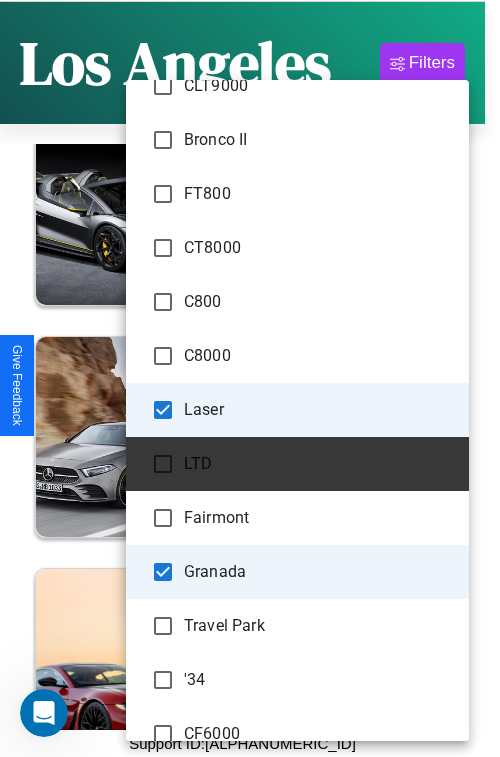 click on "LTD" at bounding box center (297, 464) 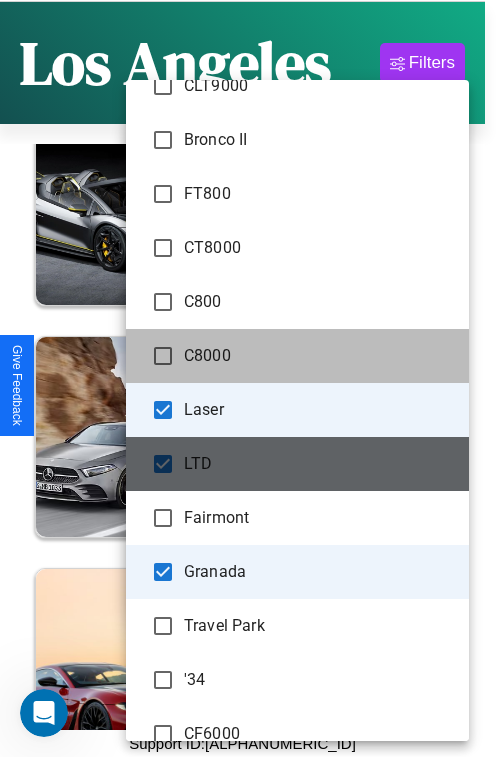 click on "C8000" at bounding box center (297, 356) 